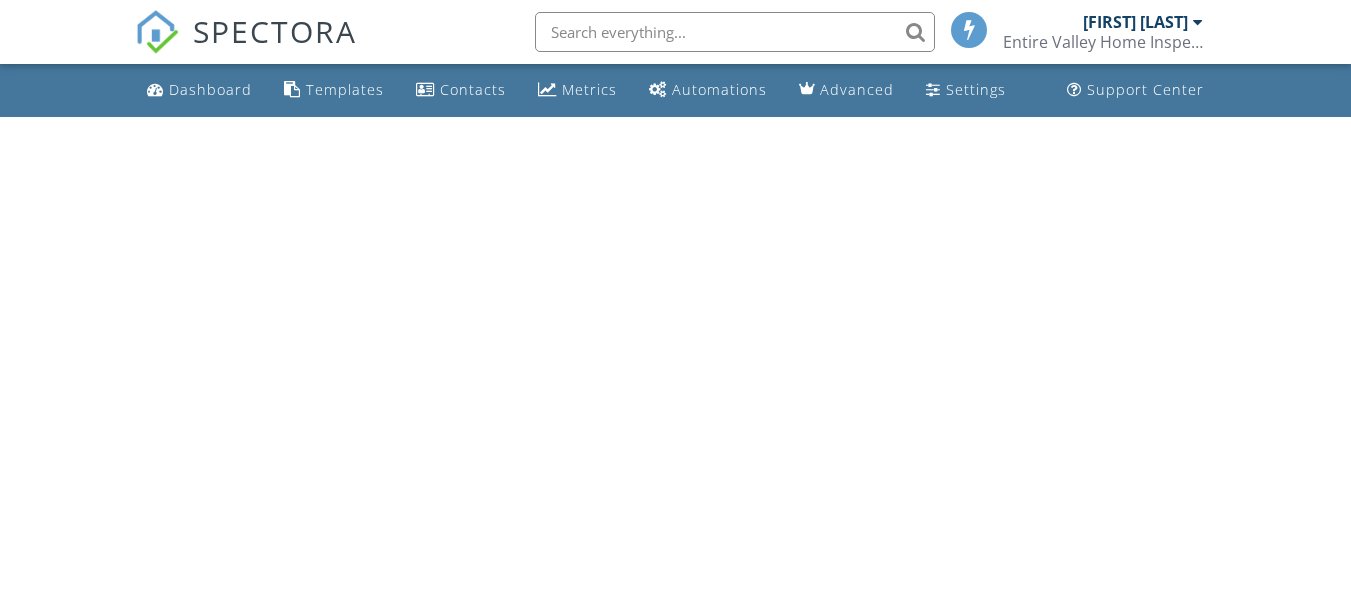 scroll, scrollTop: 0, scrollLeft: 0, axis: both 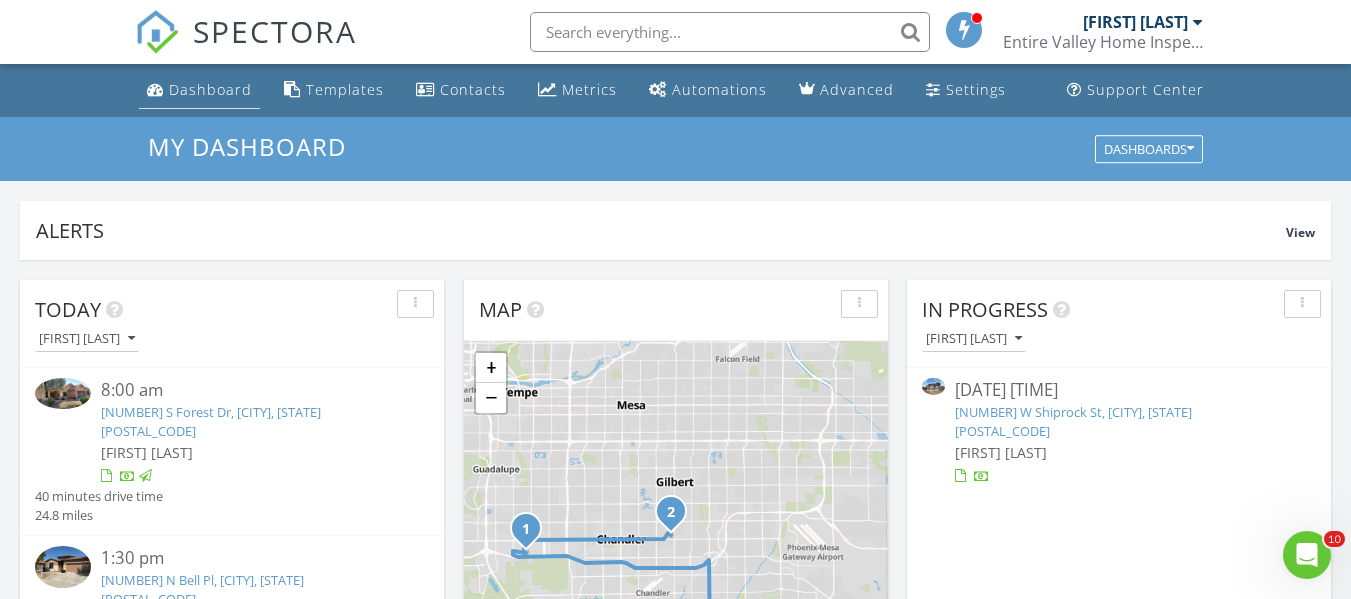 click on "Dashboard" at bounding box center [210, 89] 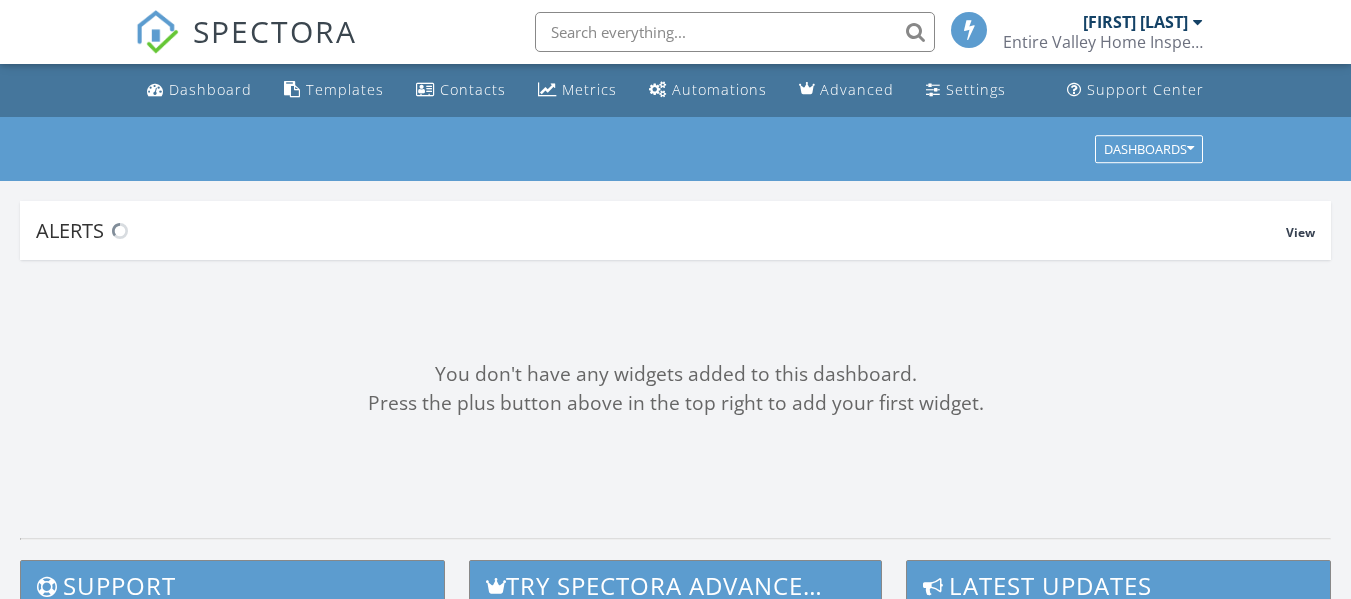 scroll, scrollTop: 0, scrollLeft: 0, axis: both 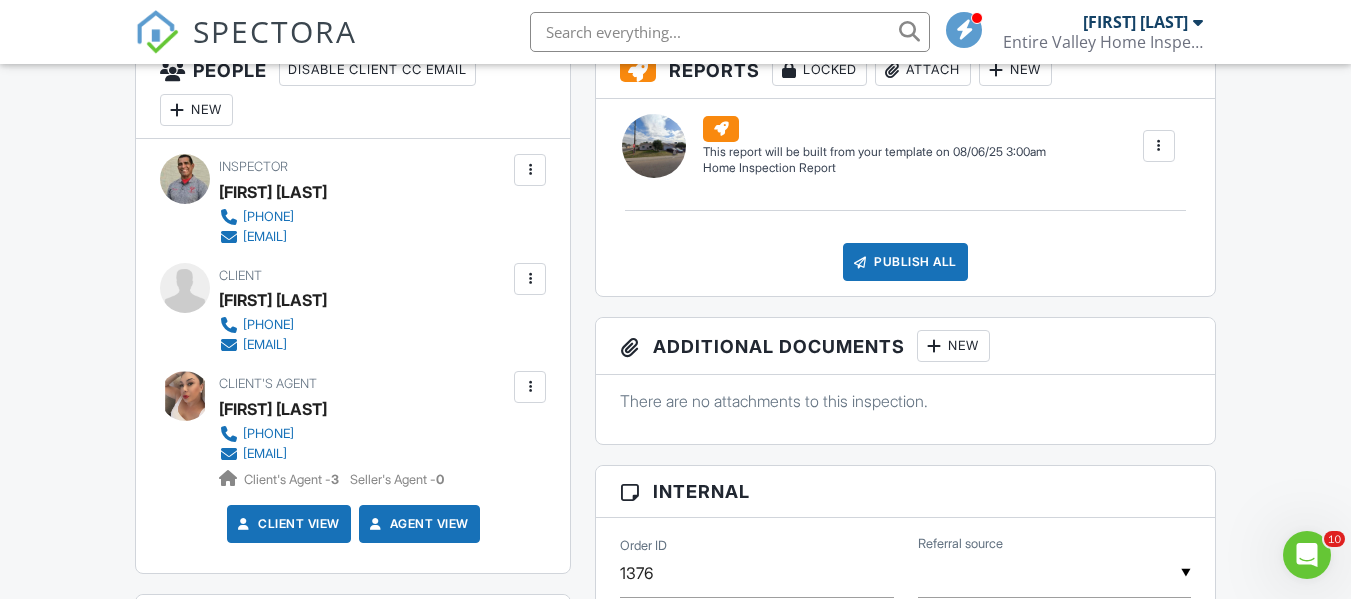 drag, startPoint x: 1363, startPoint y: 65, endPoint x: 1365, endPoint y: 216, distance: 151.01324 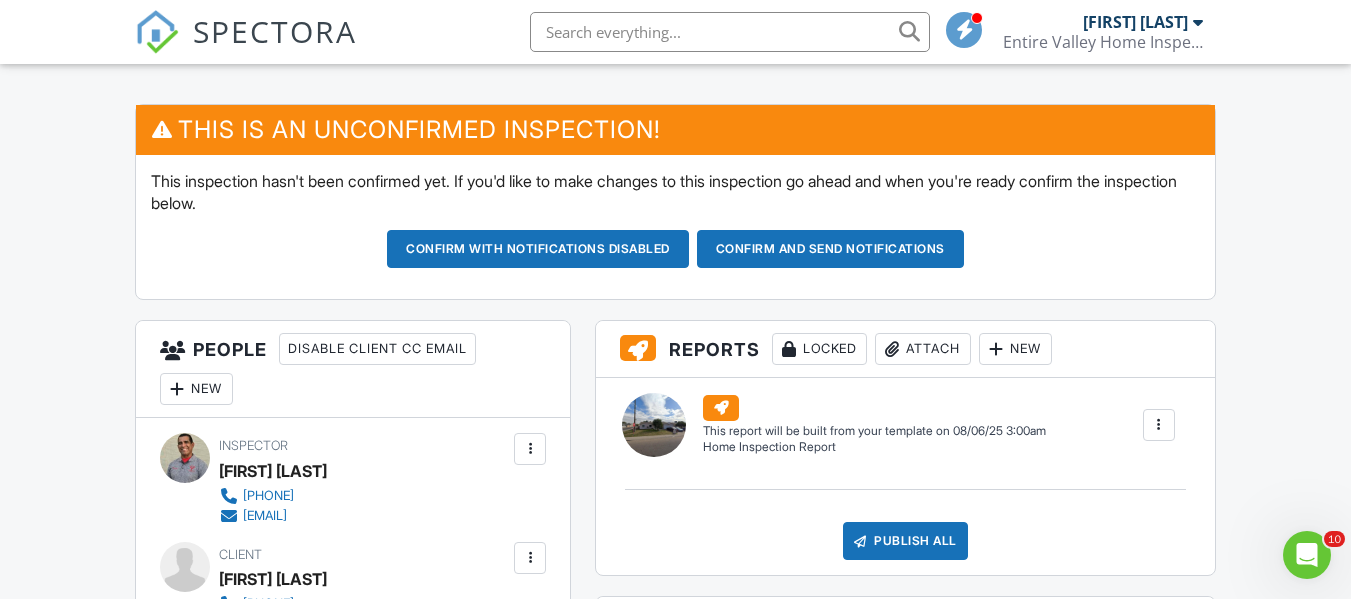 scroll, scrollTop: 418, scrollLeft: 0, axis: vertical 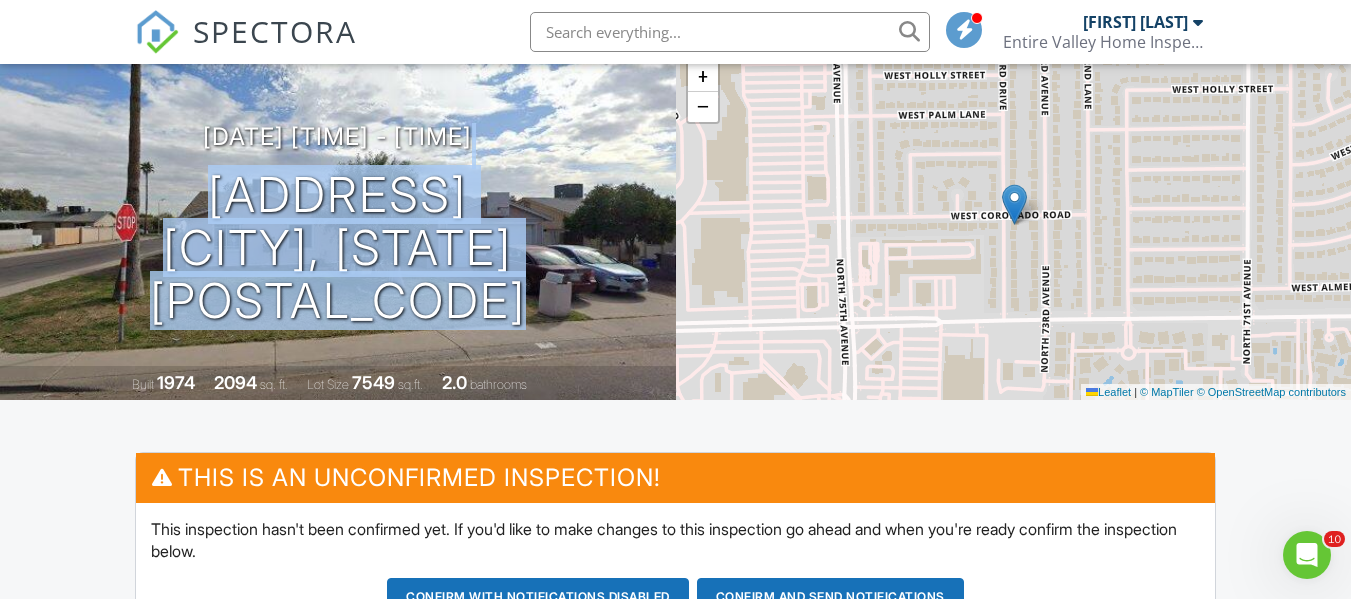 drag, startPoint x: 544, startPoint y: 171, endPoint x: 578, endPoint y: 240, distance: 76.922035 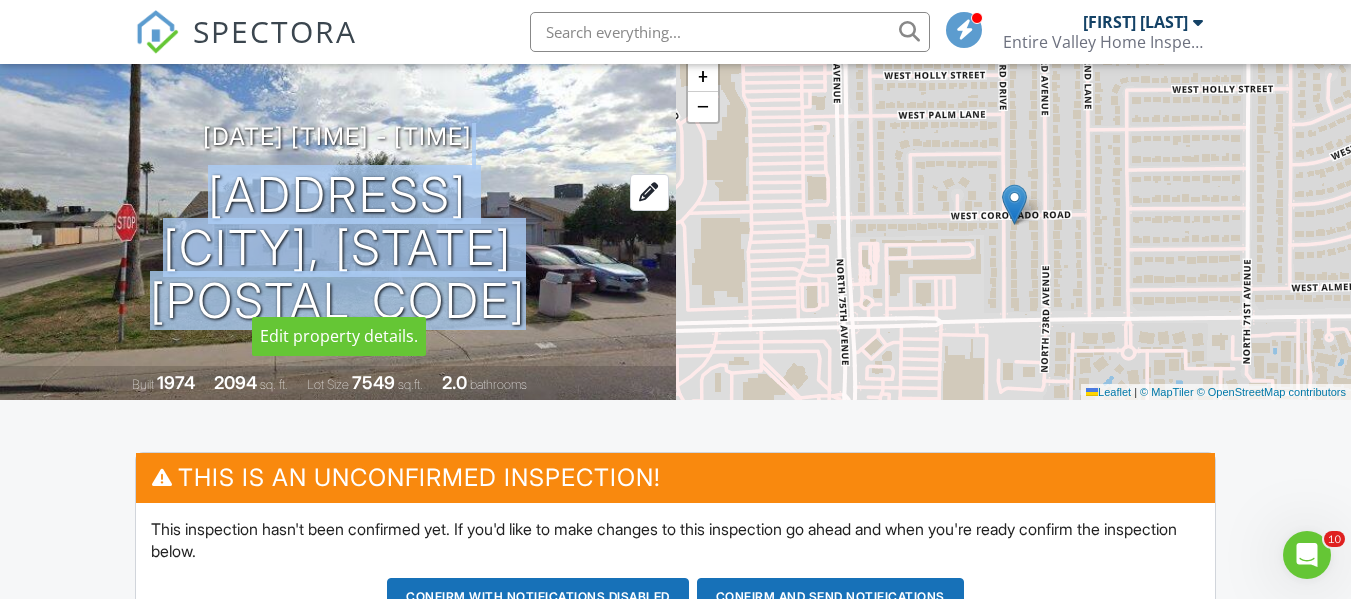copy on "1645 N 73rd Dr
Phoenix, AZ 85035" 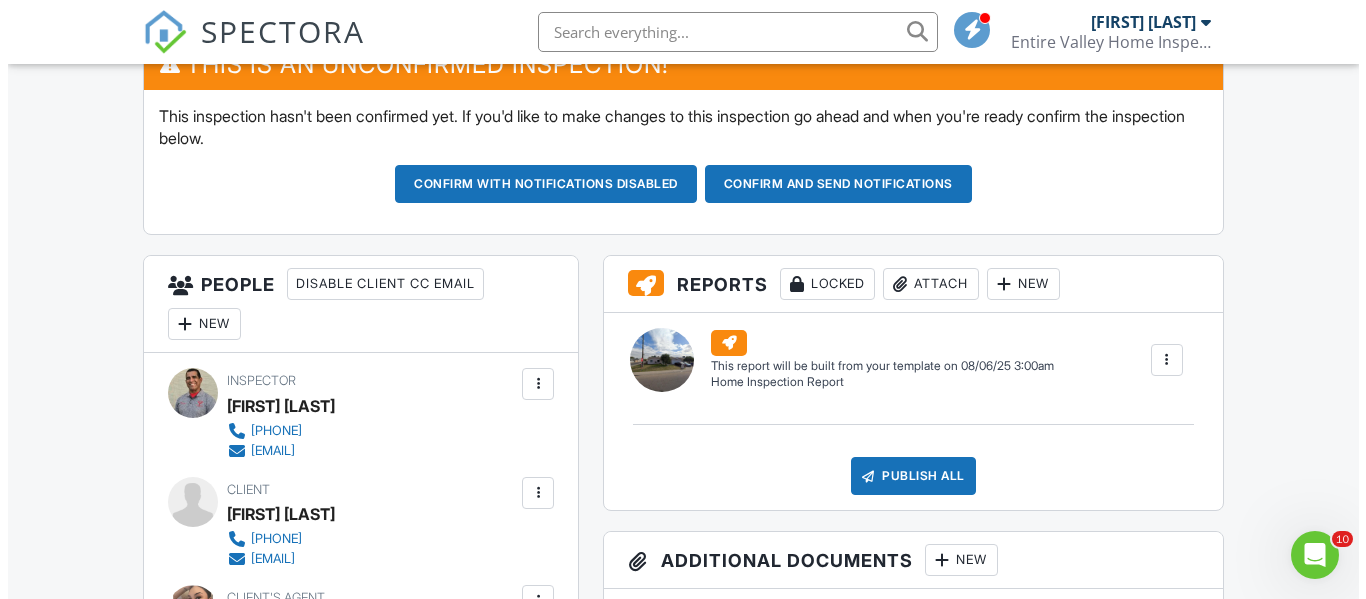 scroll, scrollTop: 557, scrollLeft: 0, axis: vertical 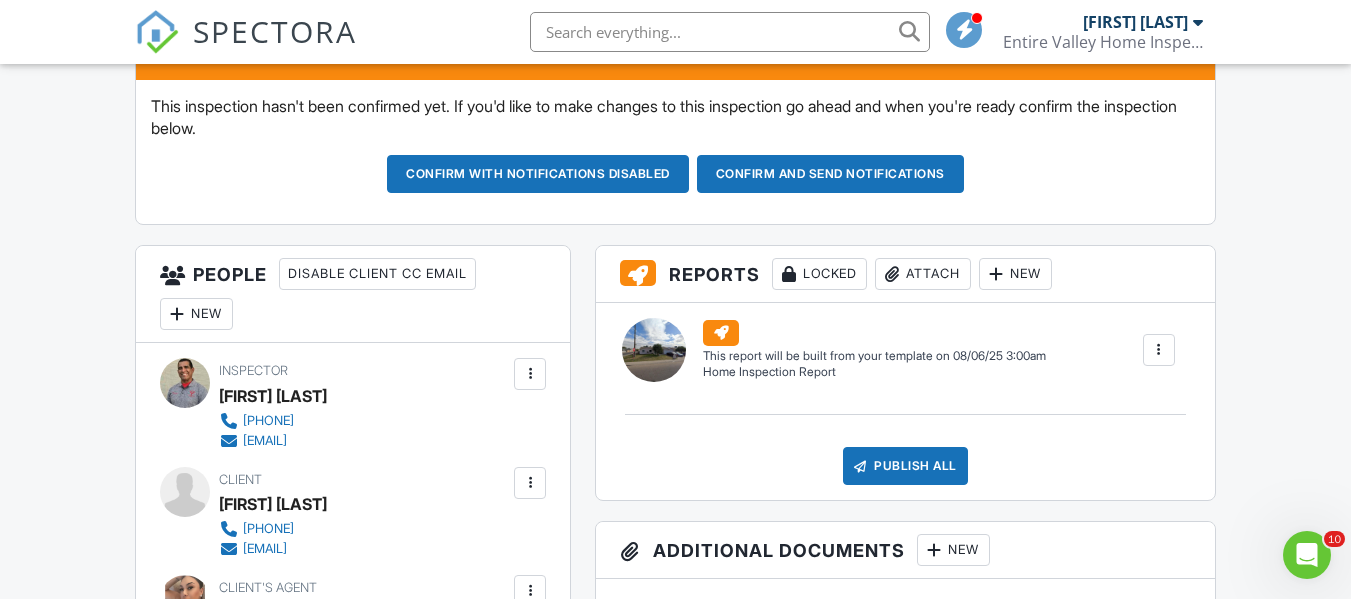click on "New" at bounding box center (196, 314) 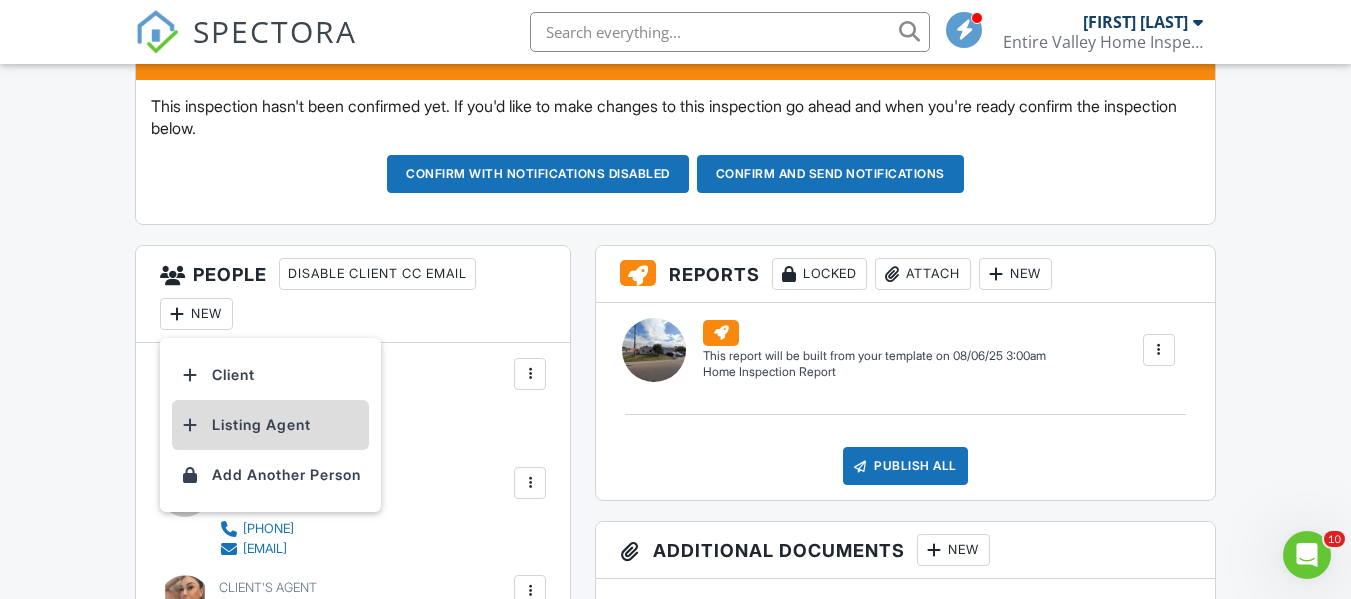 click on "Listing Agent" at bounding box center [270, 425] 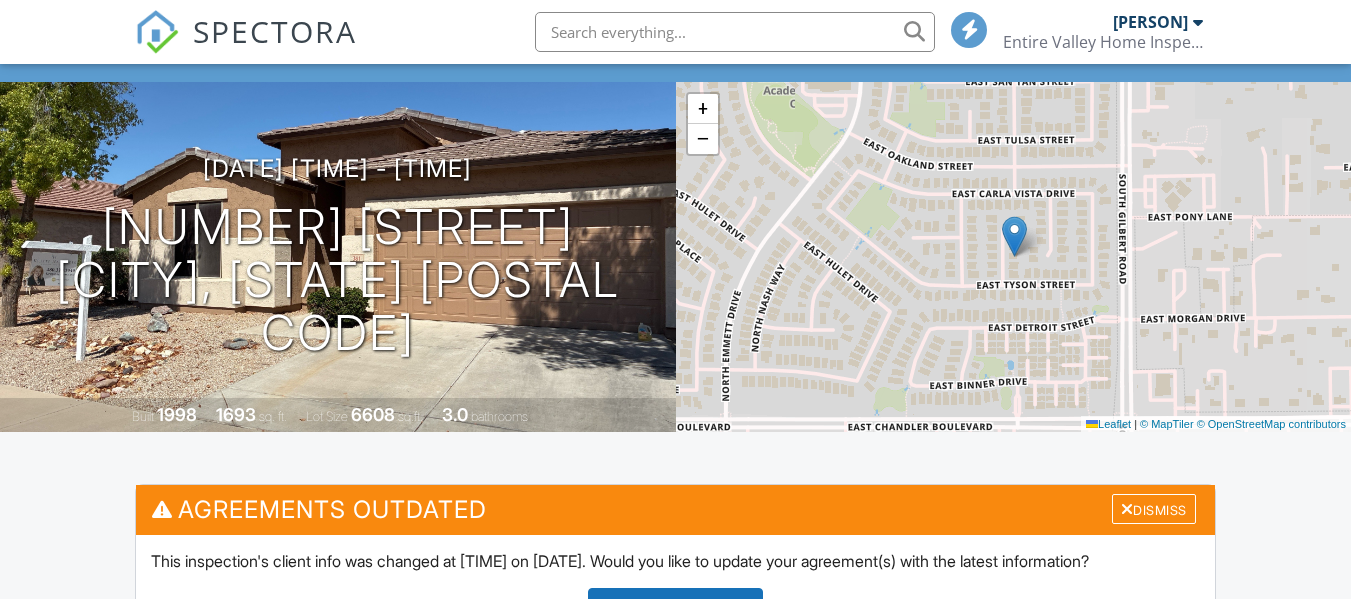 scroll, scrollTop: 102, scrollLeft: 0, axis: vertical 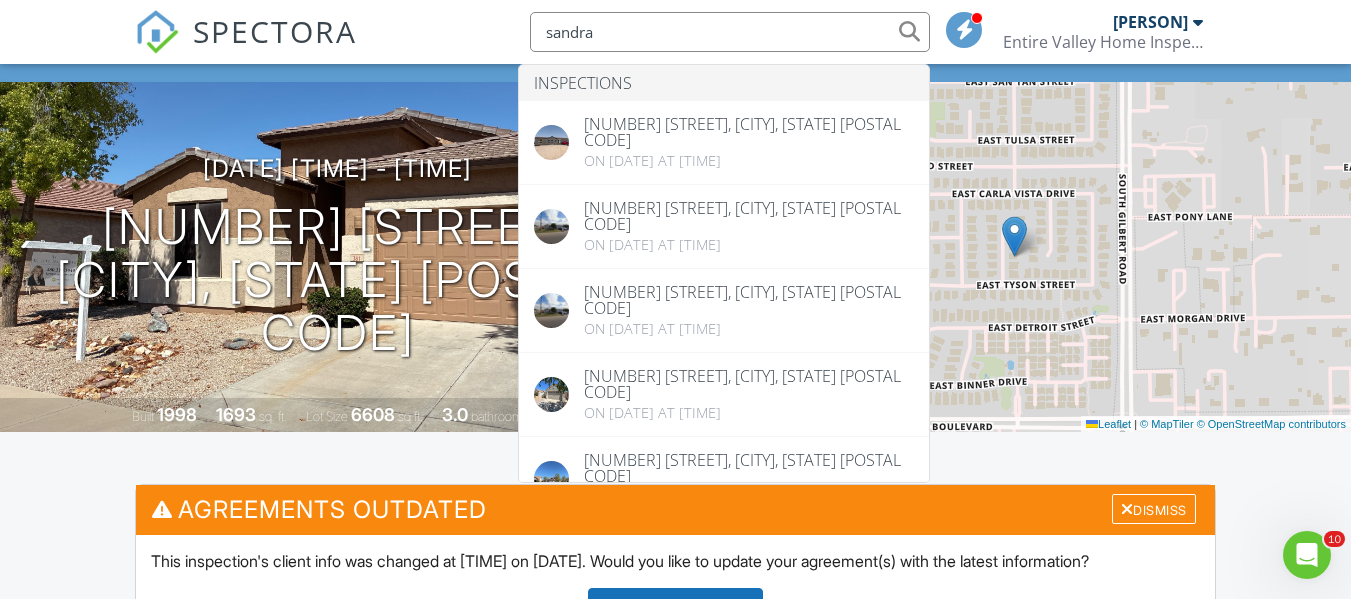 type on "sandra" 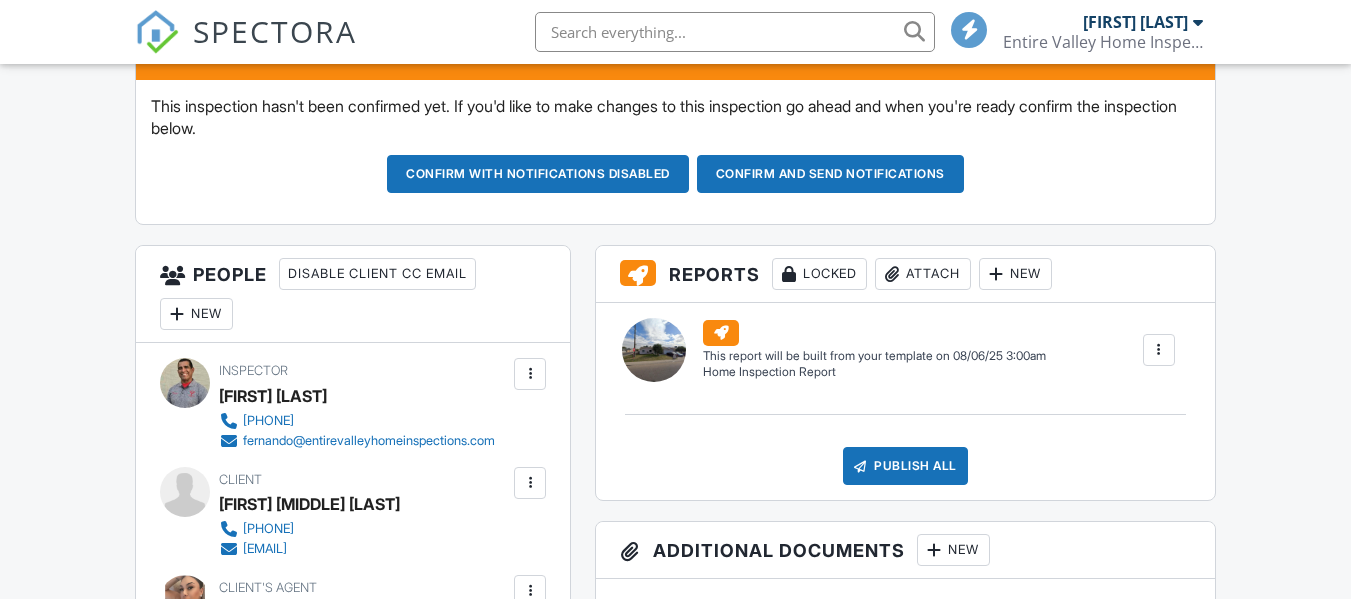 scroll, scrollTop: 557, scrollLeft: 0, axis: vertical 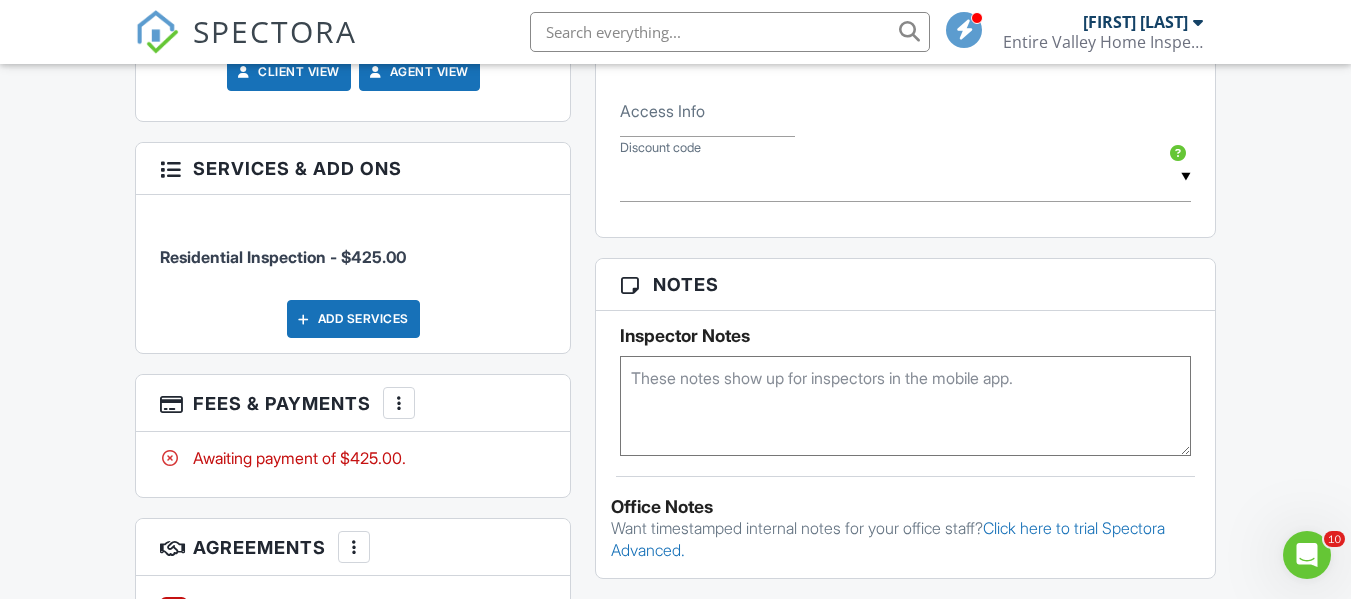 click at bounding box center [399, 403] 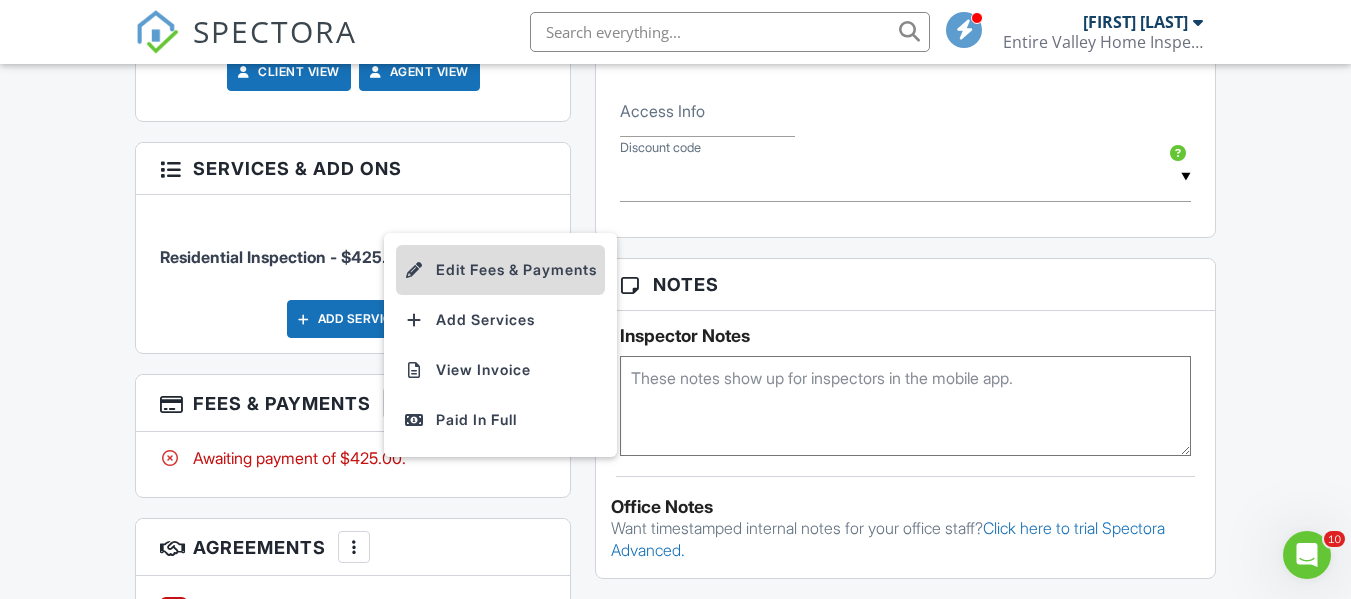 click on "Edit Fees & Payments" at bounding box center (500, 270) 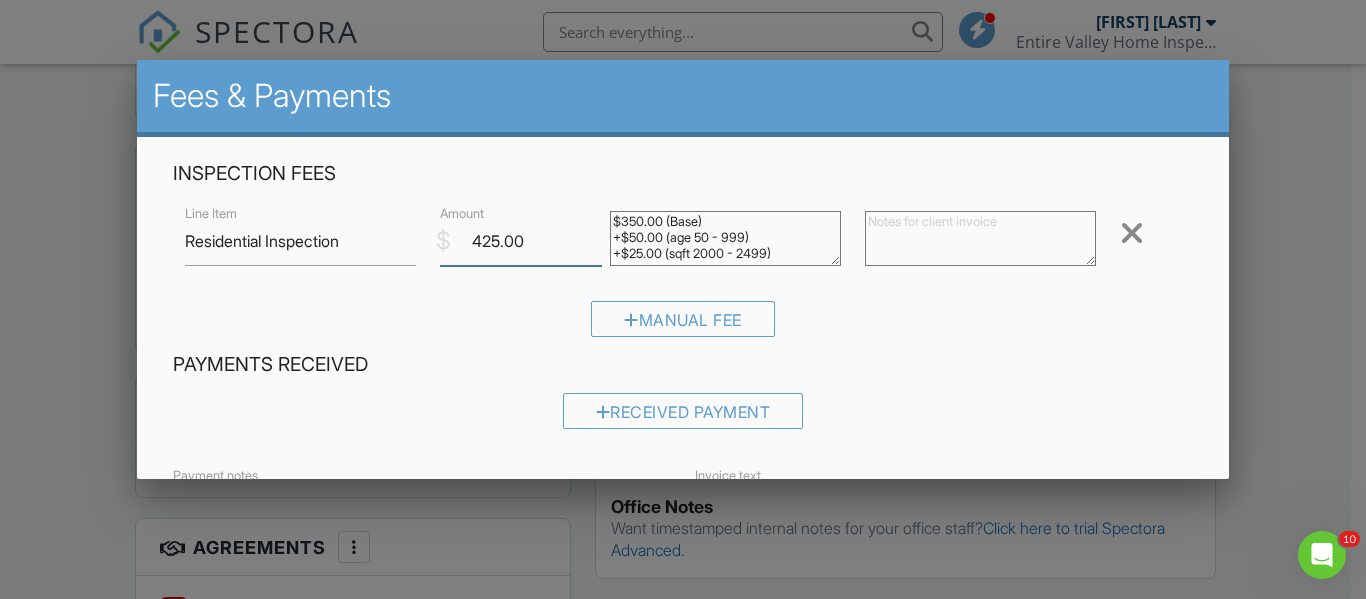 click on "425.00" at bounding box center (521, 241) 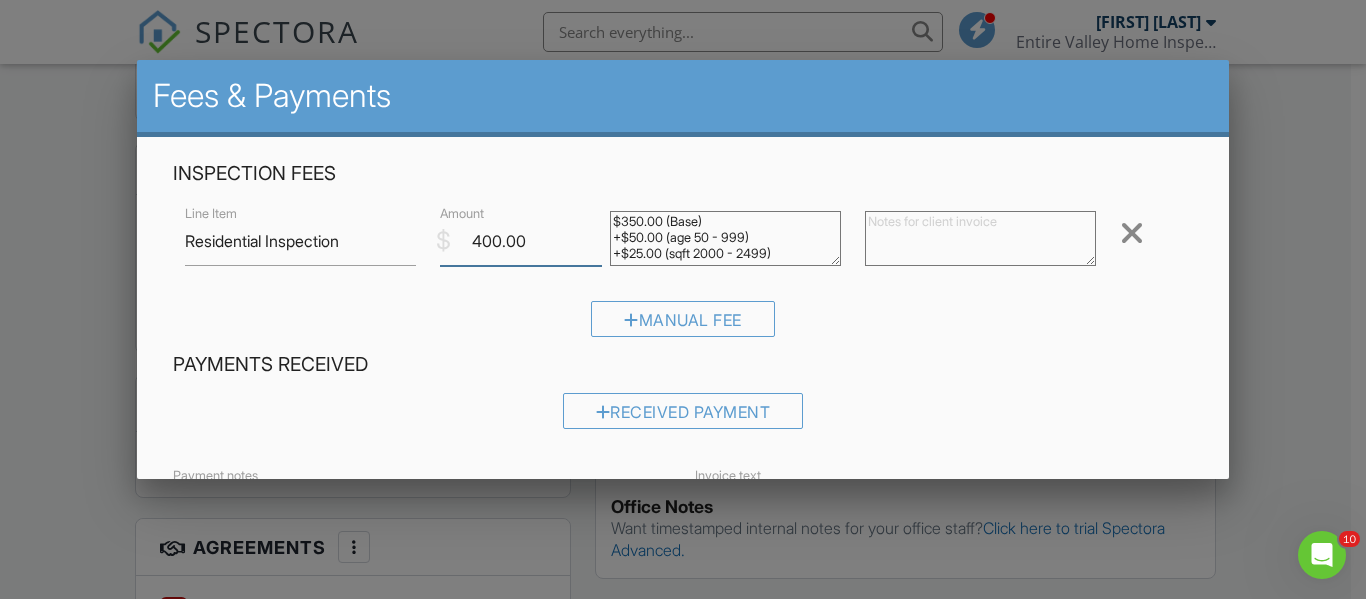 type on "400.00" 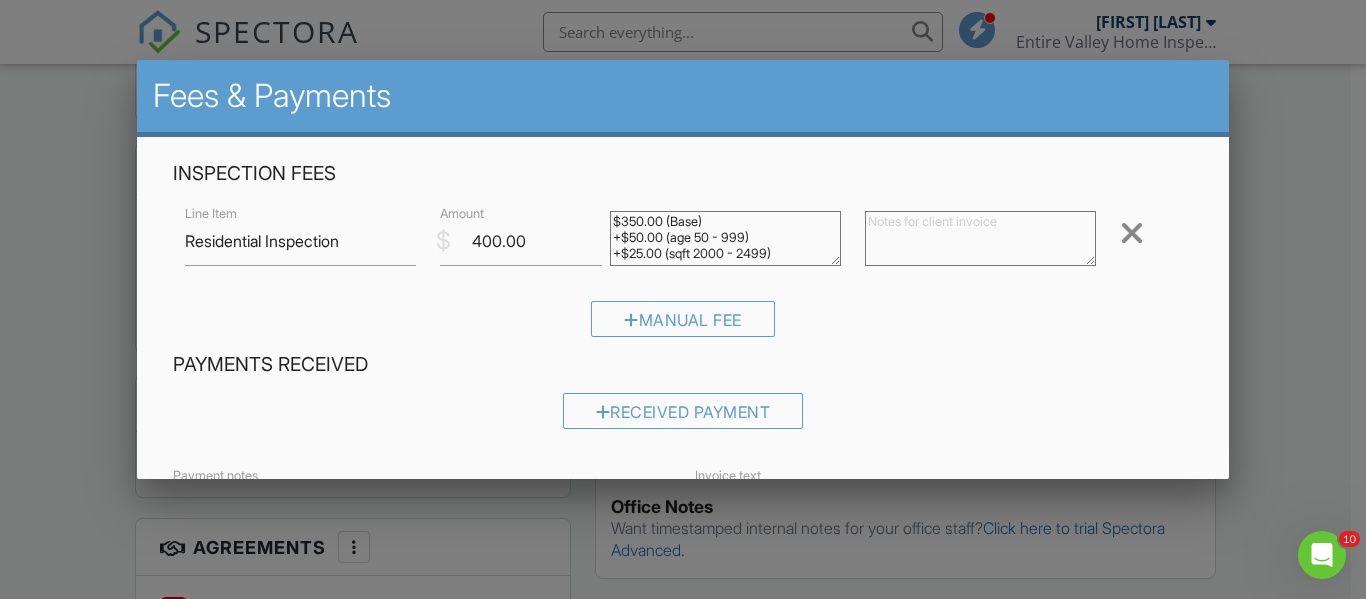 click at bounding box center [980, 238] 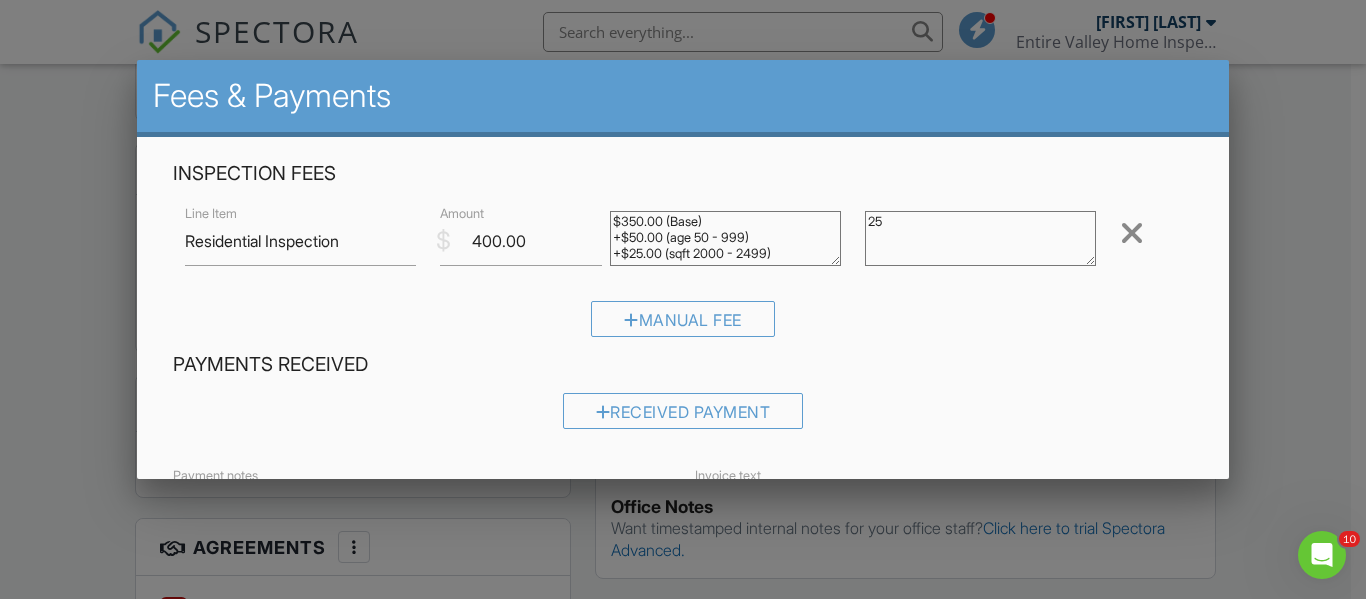 type on "2" 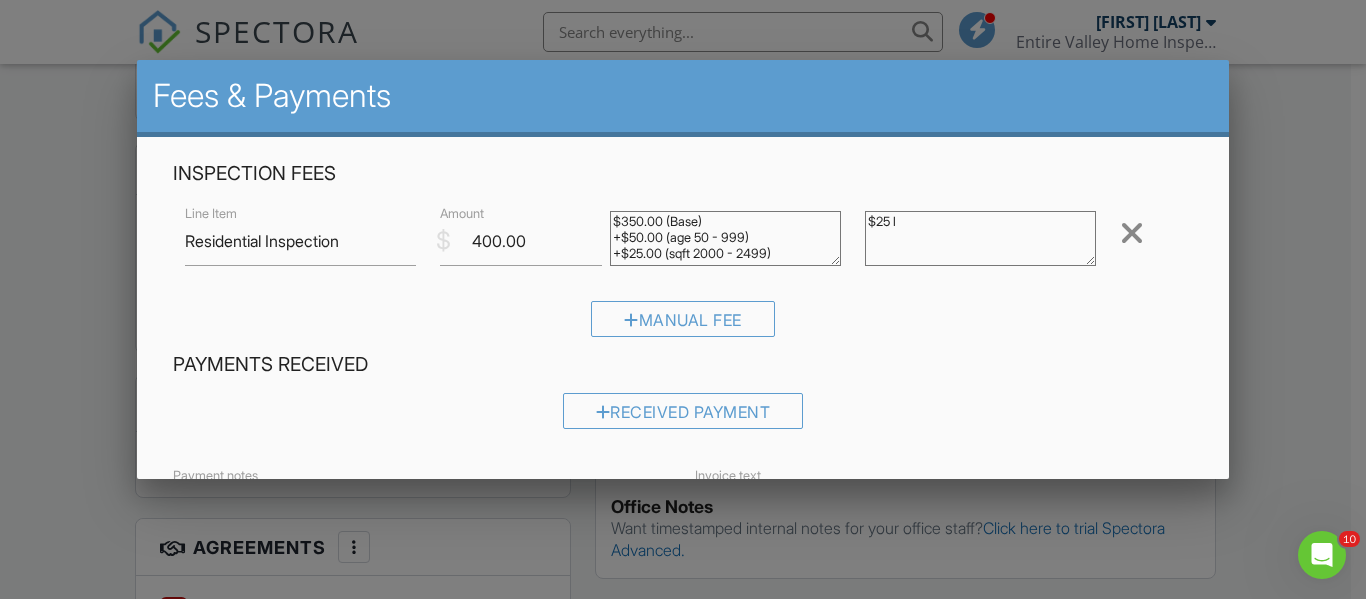 click on "$25 l" at bounding box center [980, 238] 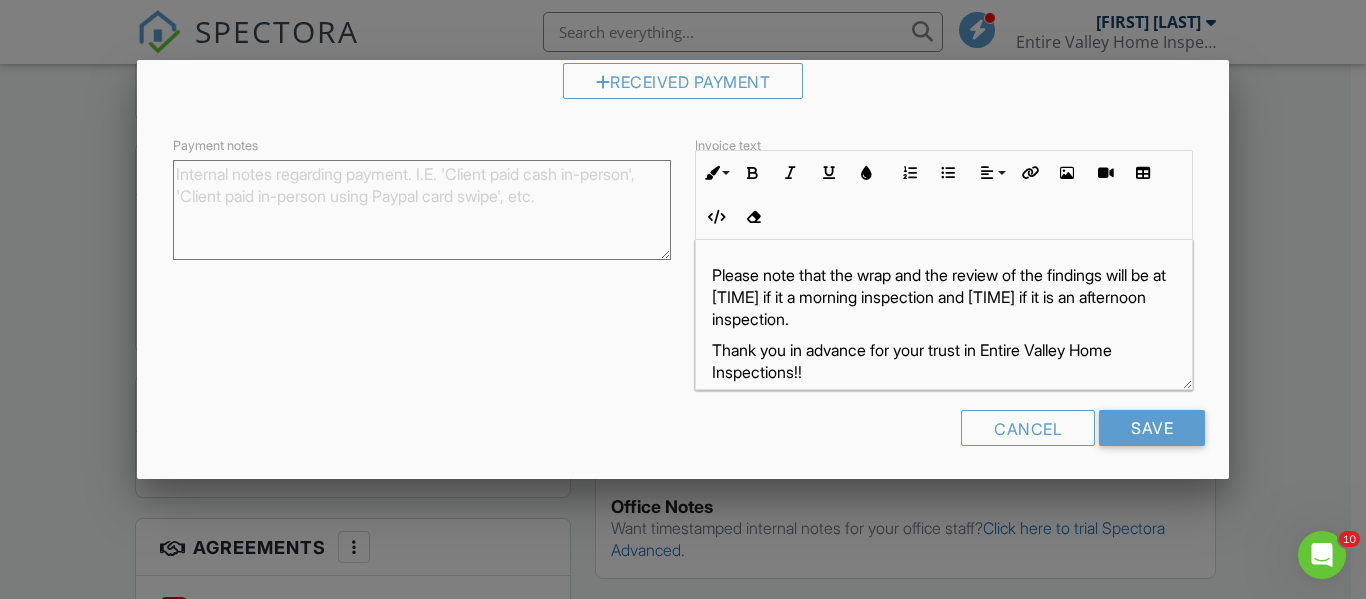 scroll, scrollTop: 336, scrollLeft: 0, axis: vertical 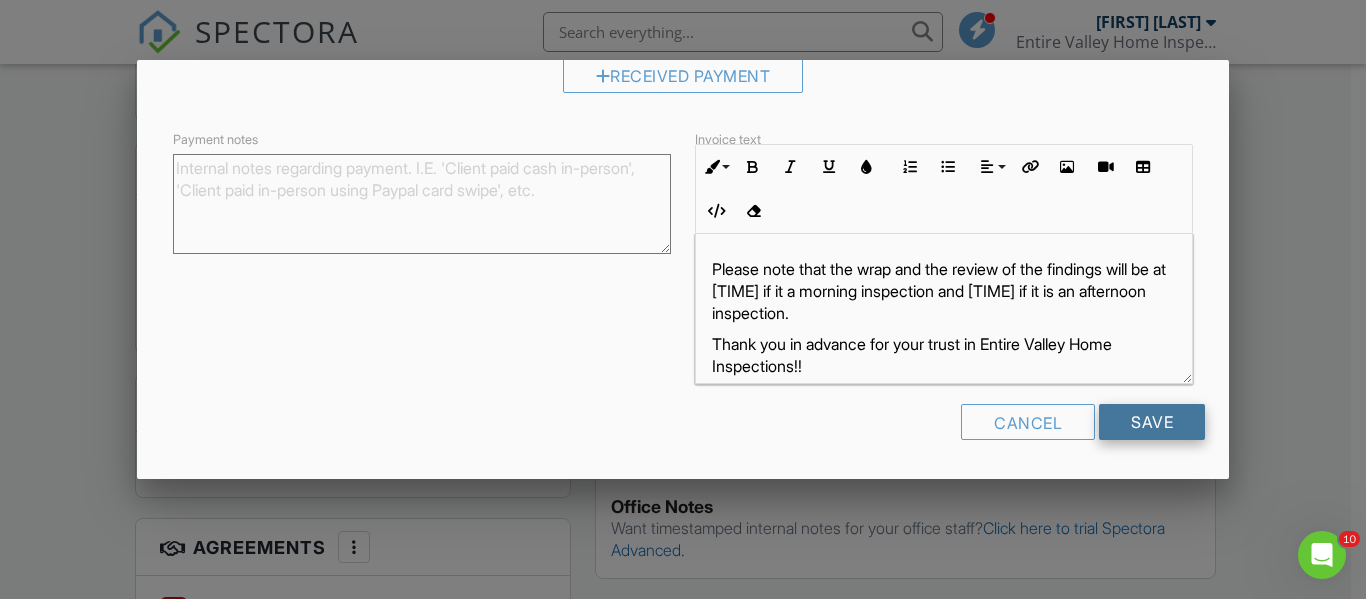 type on "$25 Dollars Off - Referral - Sandra" 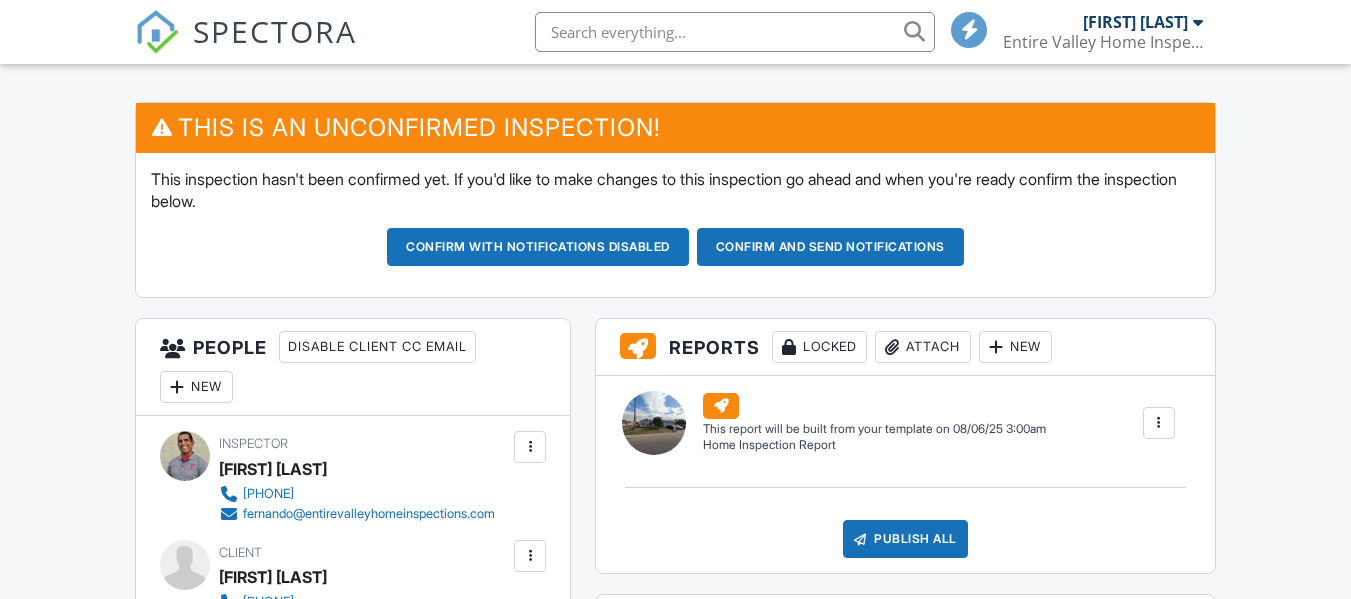scroll, scrollTop: 678, scrollLeft: 0, axis: vertical 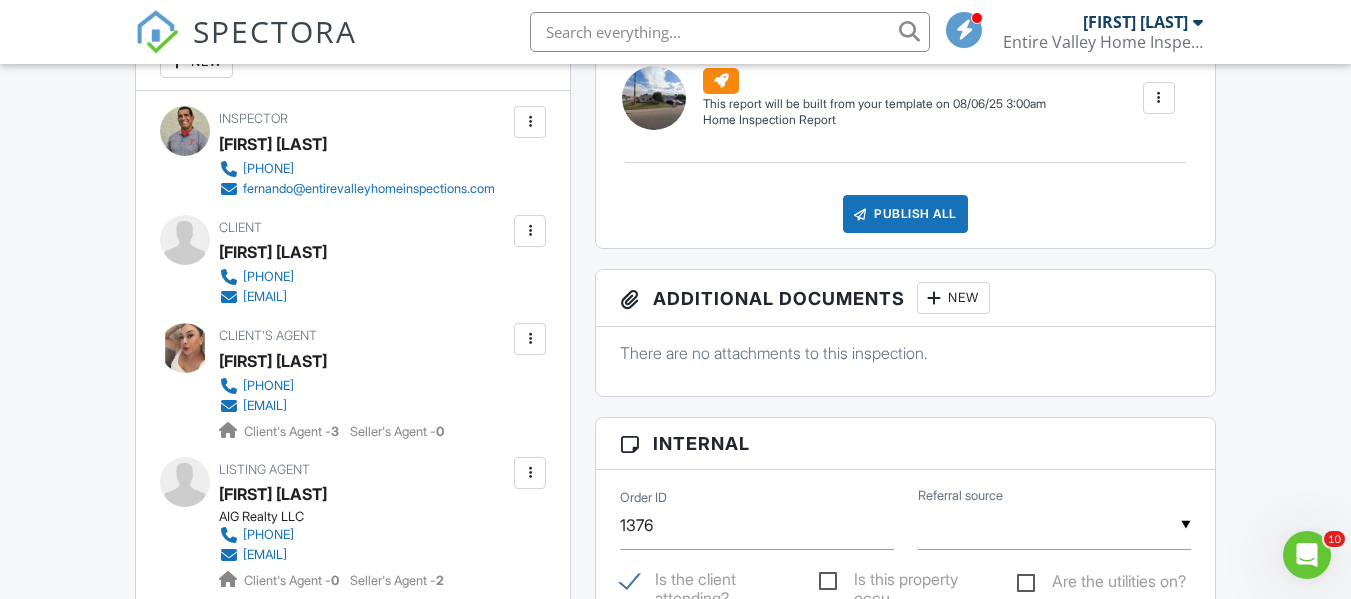 click on "SPECTORA
[FIRST] [LAST]
Entire Valley Home Inspection
Role:
Inspector
Change Role
Dashboard
New Inspection
Inspections
Calendar
Template Editor
Contacts
Automations
Team
Metrics
Payments
Data Exports
Billing
Reporting
Advanced
Settings
What's New
Sign Out
Change Active Role
Your account has more than one possible role. Please choose how you'd like to view the site:
Company/Agency
[CITY]
Role
Dashboard
Templates
Contacts
Metrics
Automations
Advanced
Settings
Support Center
Inspection Details
Client View
More
Property Details
Reschedule
Reorder / Copy" at bounding box center [675, 656] 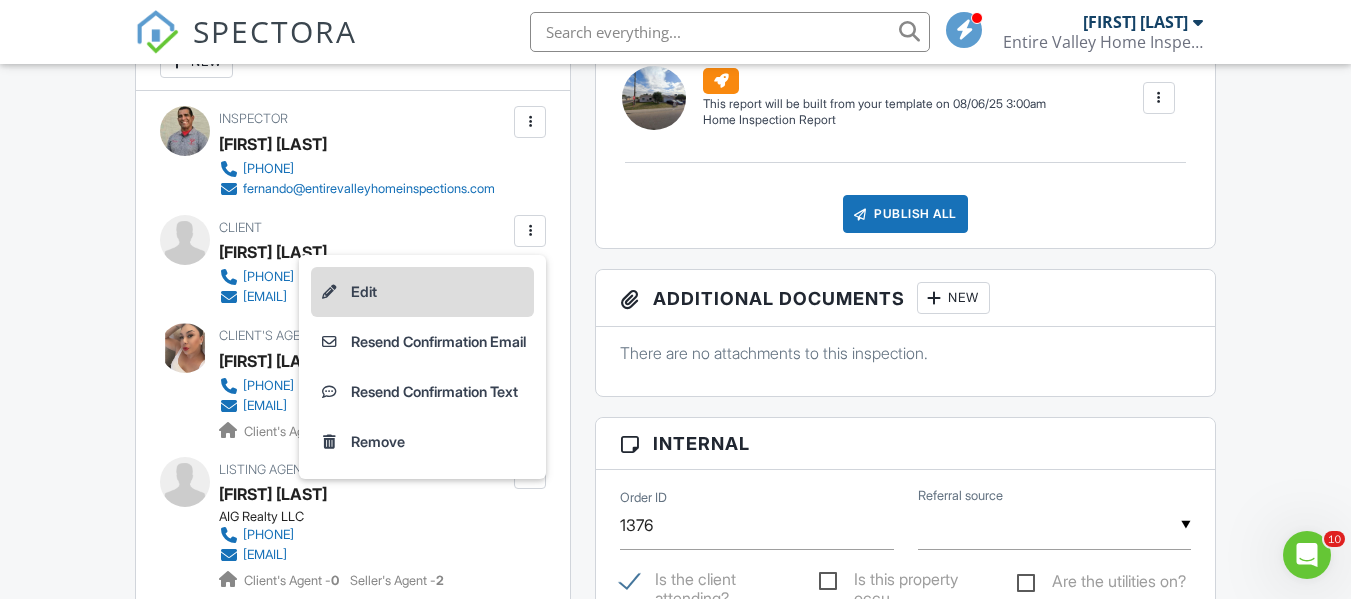 click on "Edit" at bounding box center [422, 292] 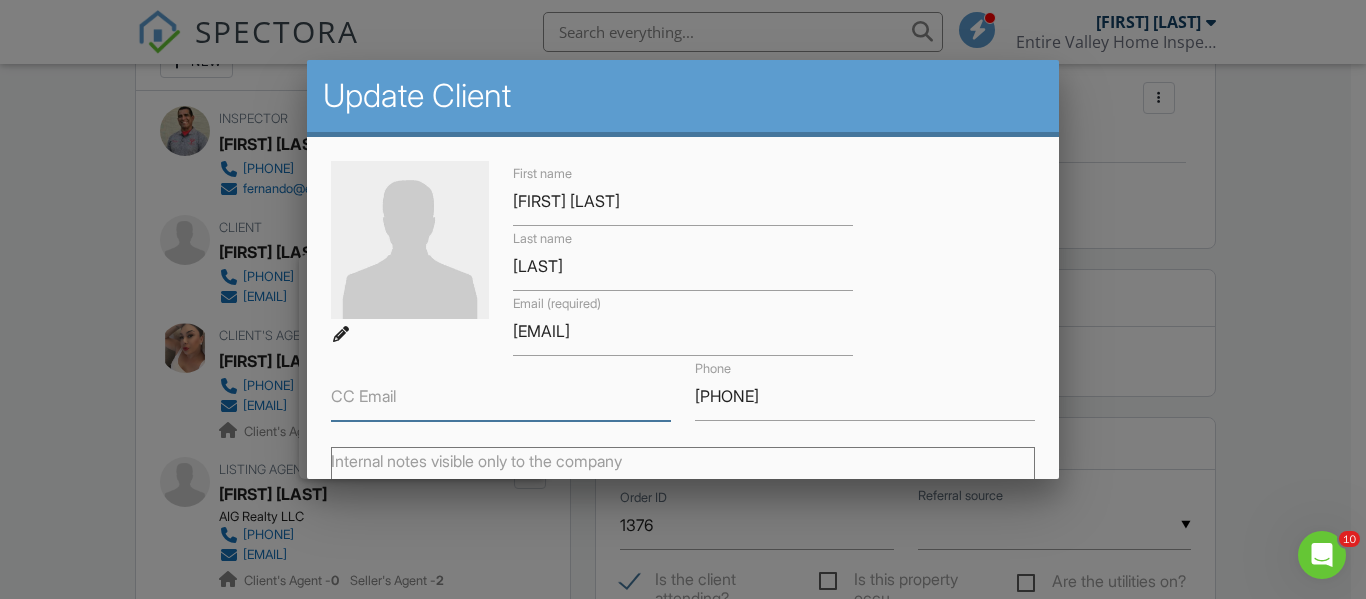 click on "CC Email" at bounding box center [501, 396] 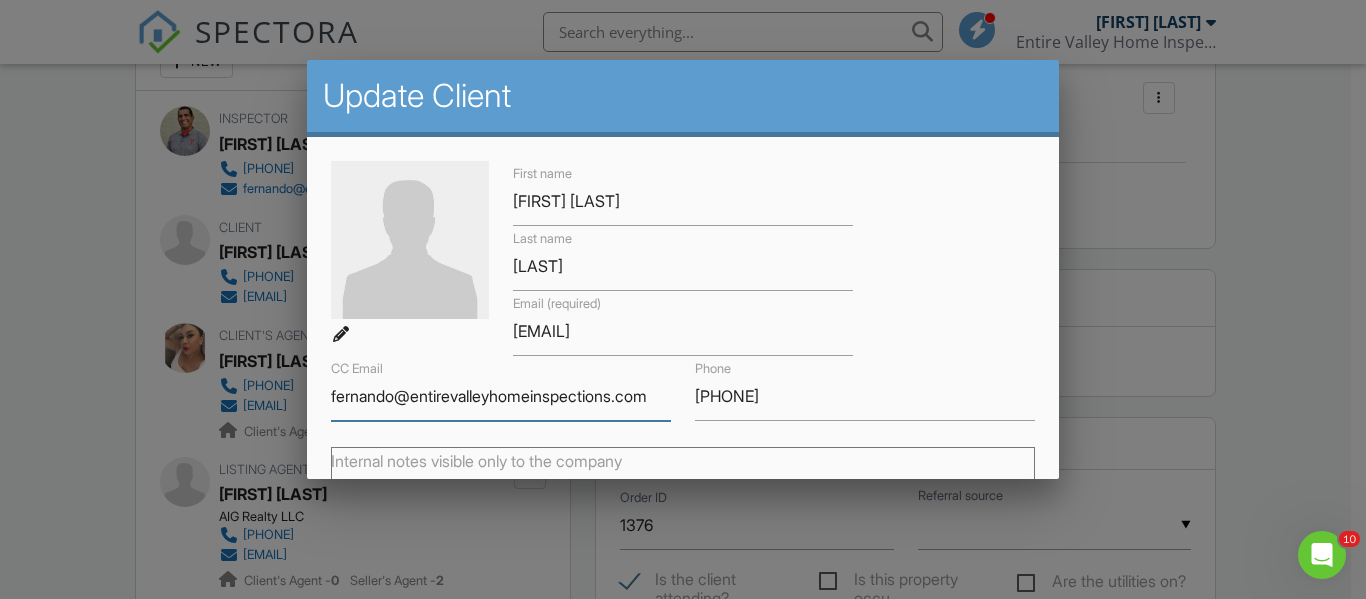 scroll, scrollTop: 0, scrollLeft: 1, axis: horizontal 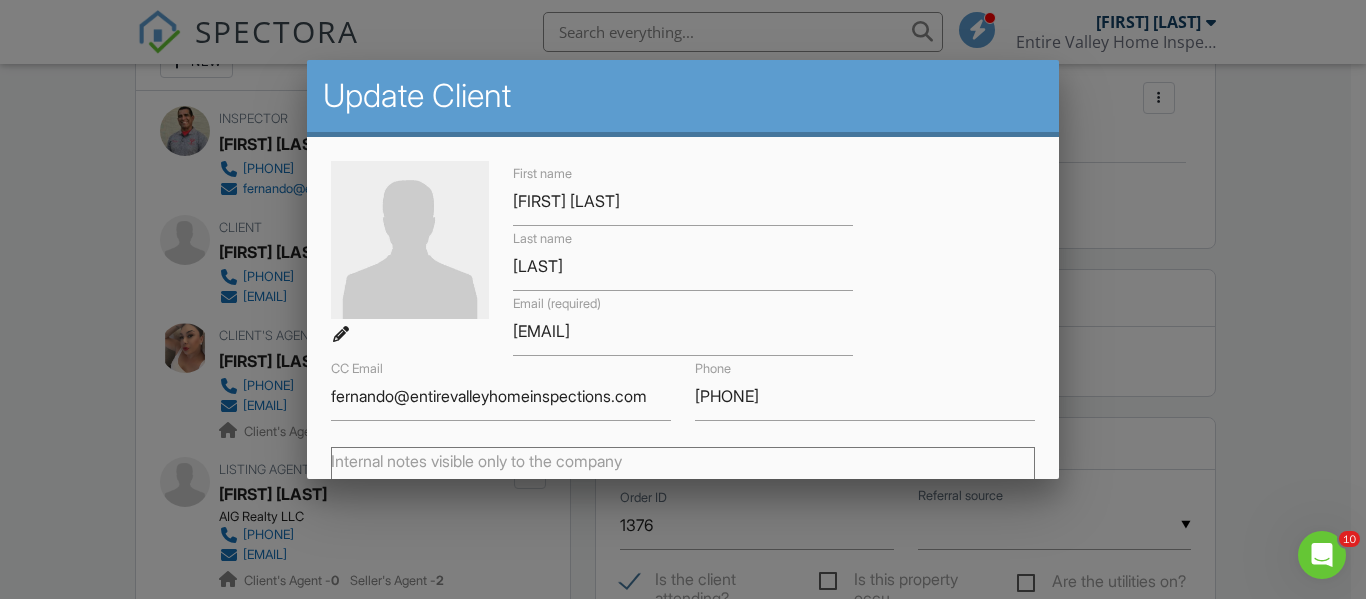 click on "Internal notes visible only to the company" at bounding box center (682, 491) 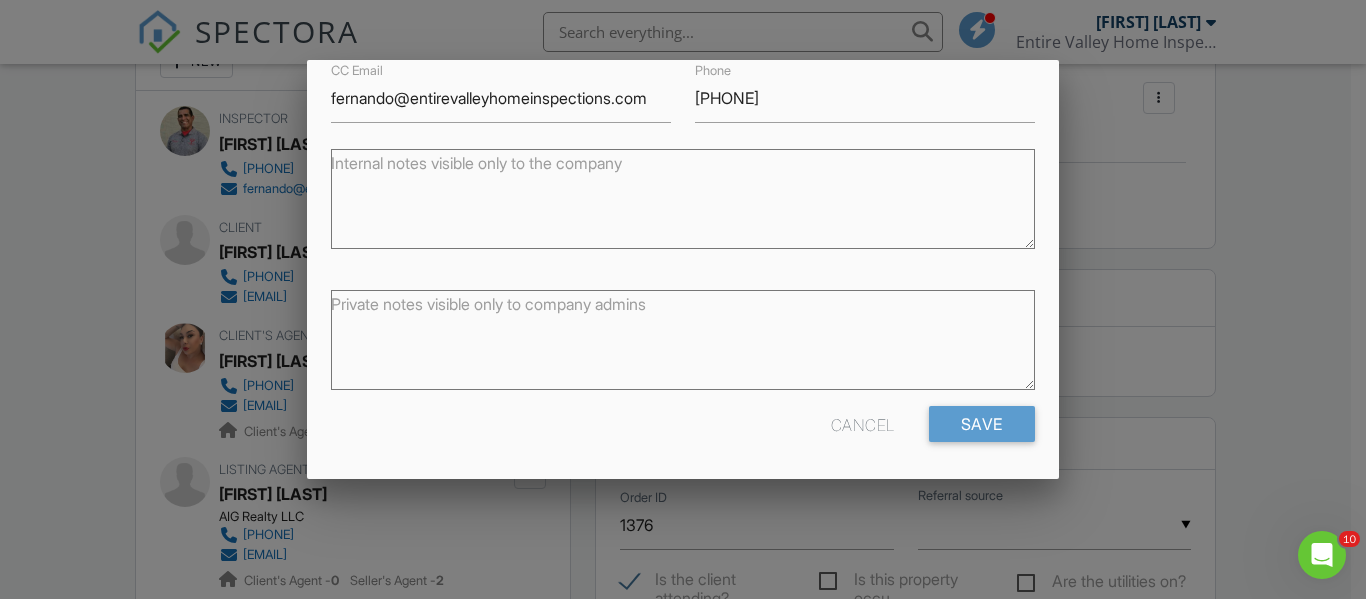 scroll, scrollTop: 300, scrollLeft: 0, axis: vertical 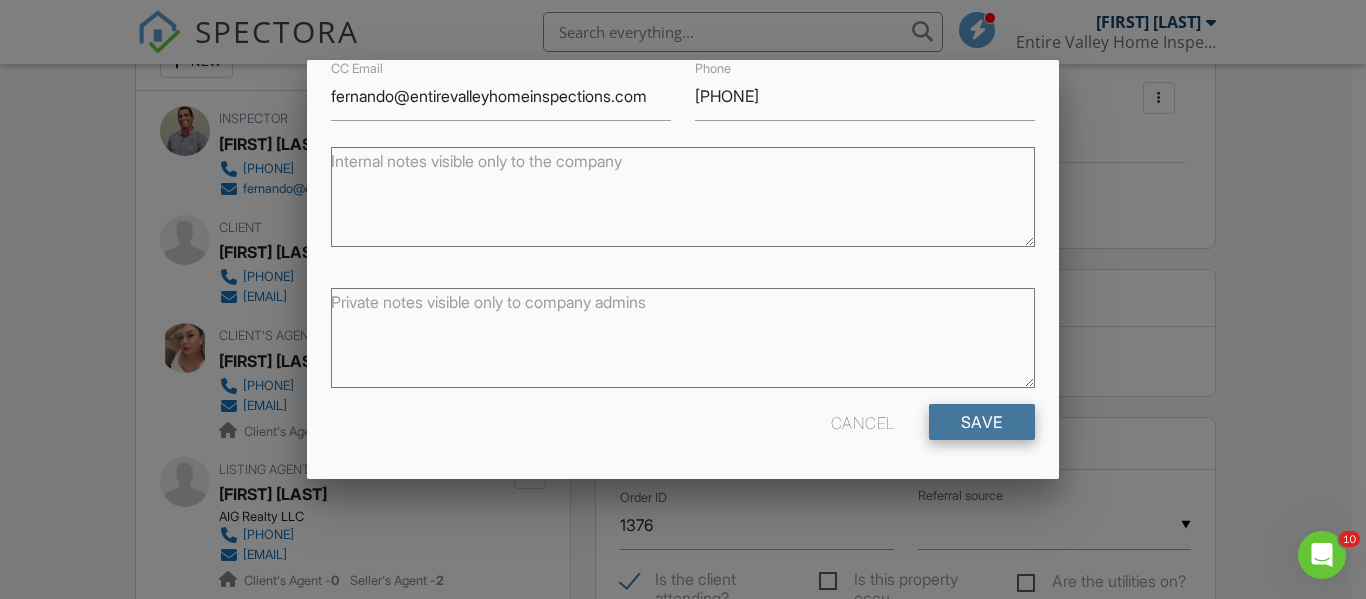 click on "Save" at bounding box center [982, 422] 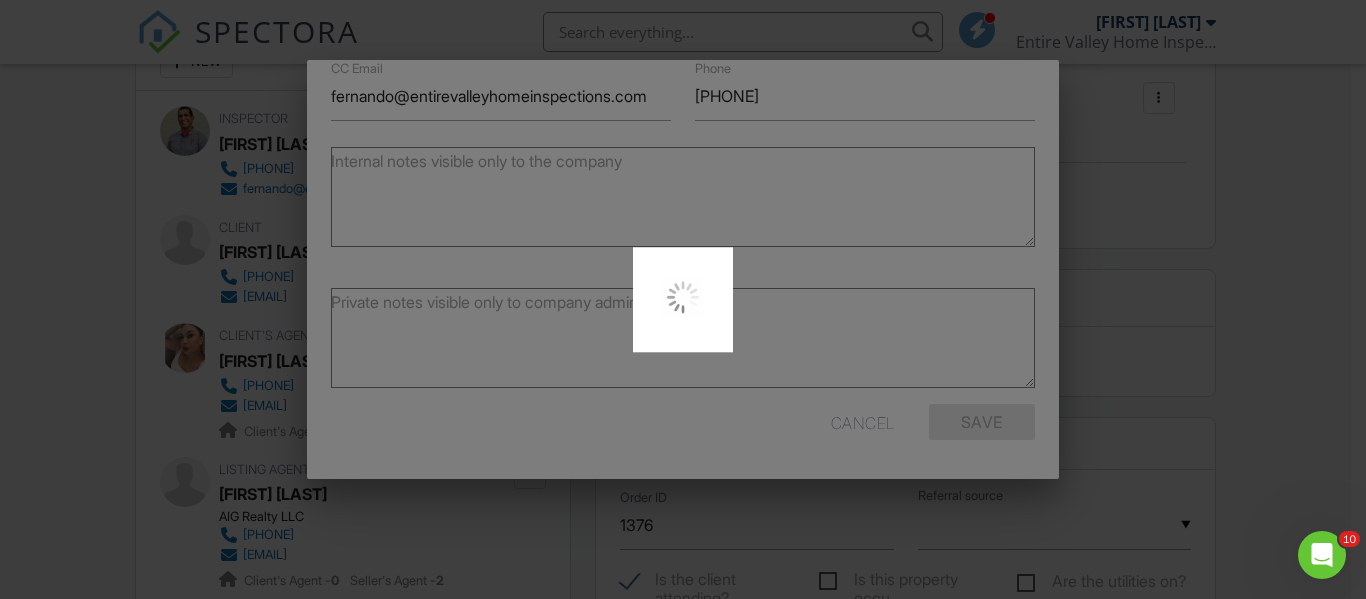 click at bounding box center [683, 299] 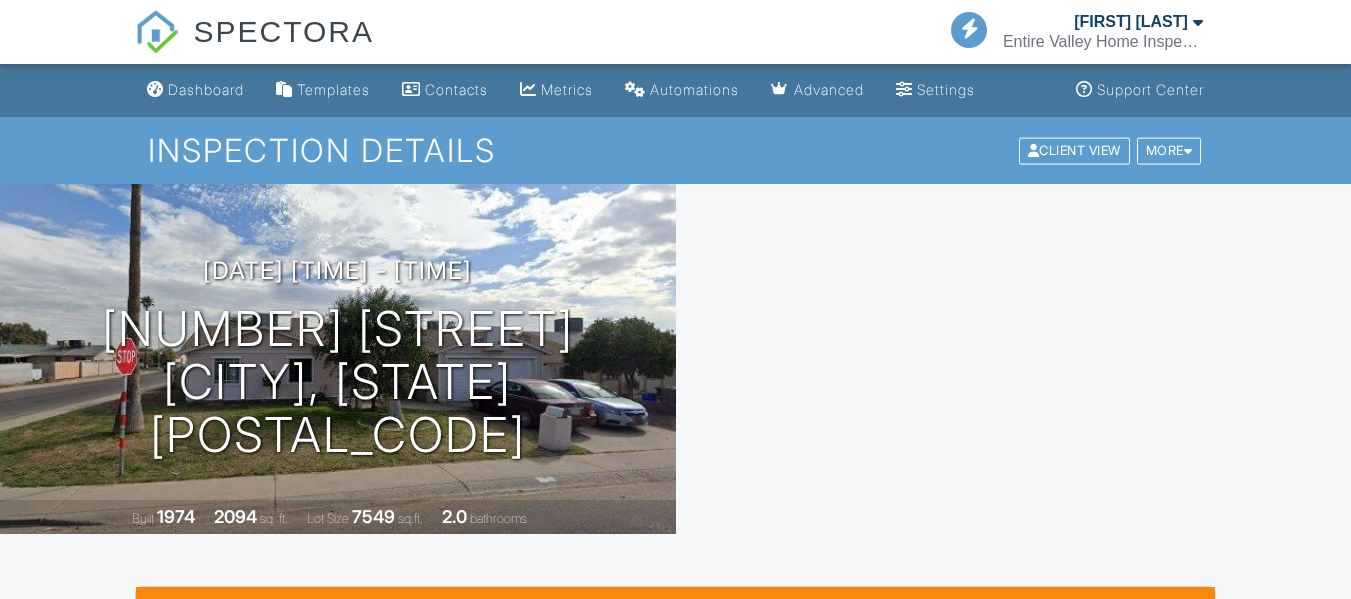 scroll, scrollTop: 0, scrollLeft: 0, axis: both 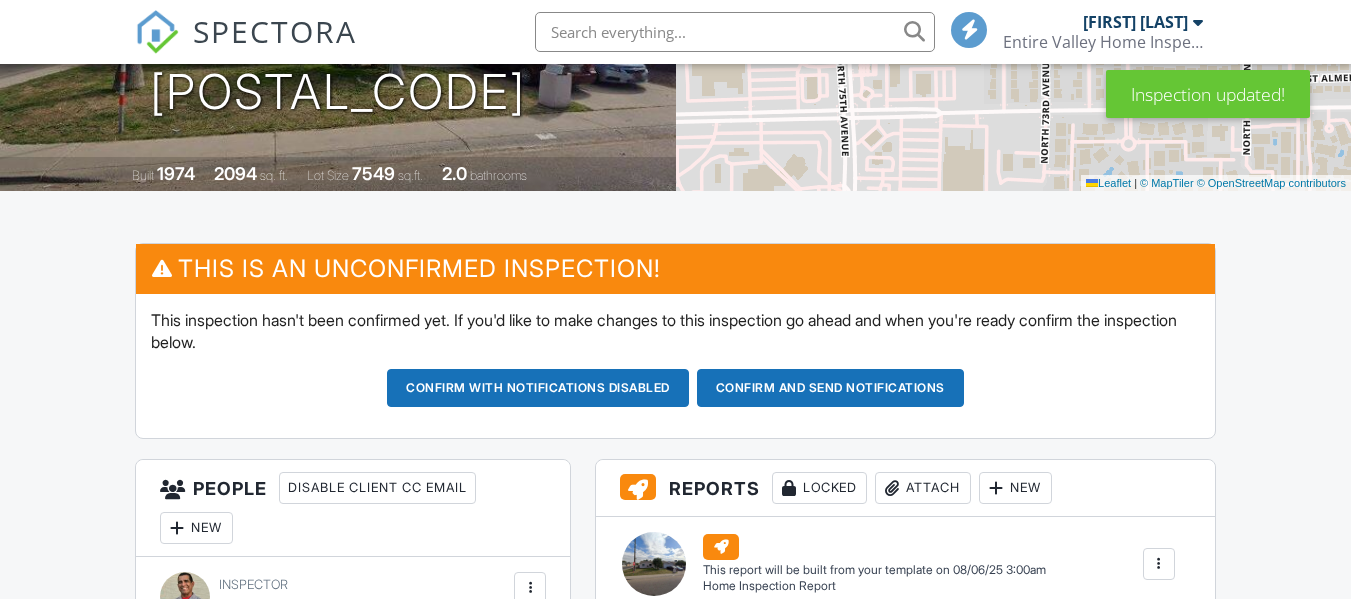 click on "Confirm and send notifications" at bounding box center [538, 388] 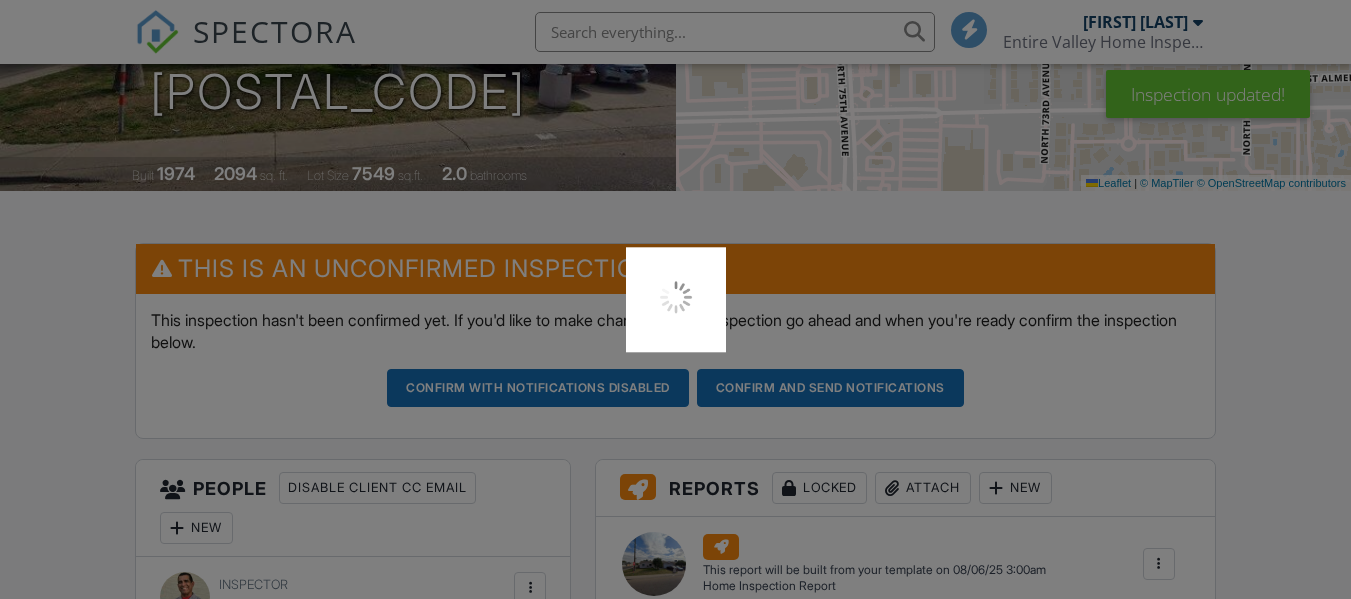 click at bounding box center (675, 299) 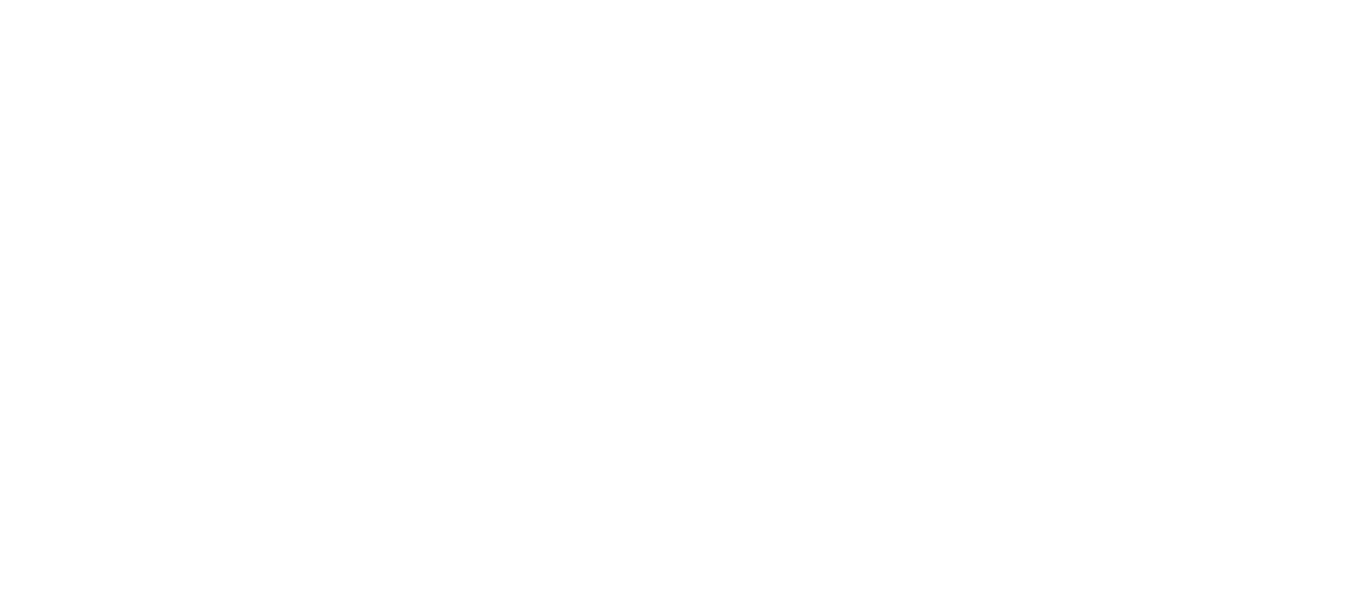 scroll, scrollTop: 0, scrollLeft: 0, axis: both 